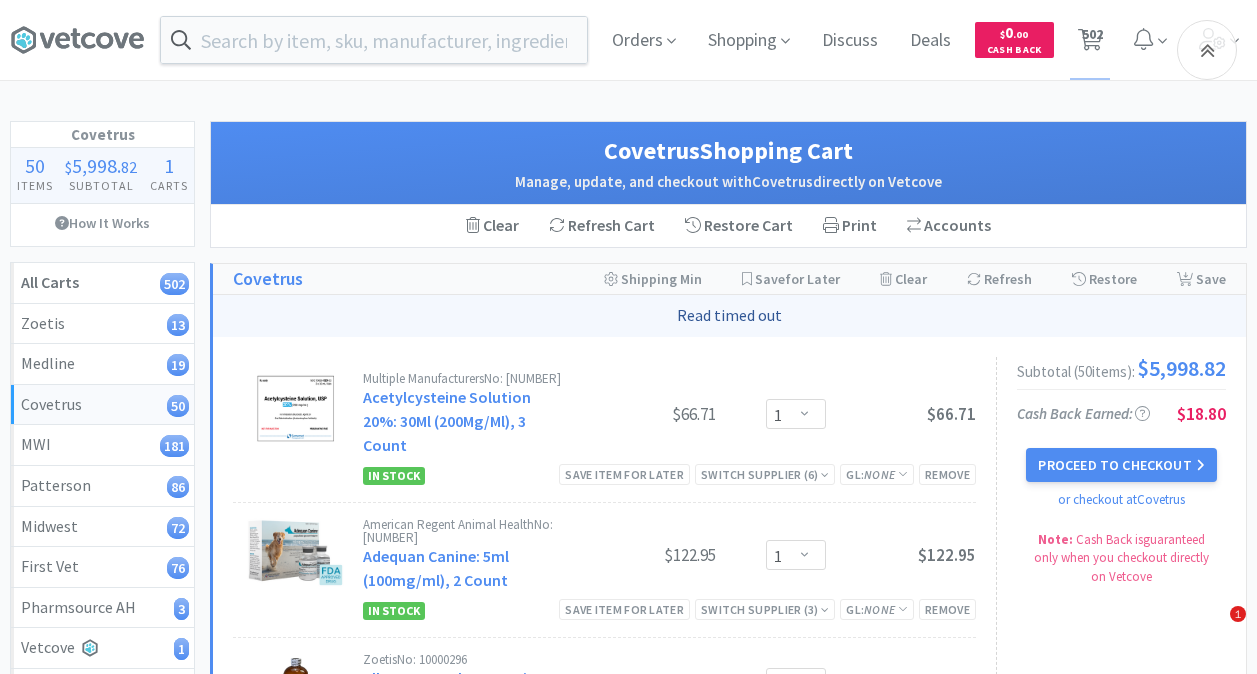 select on "1" 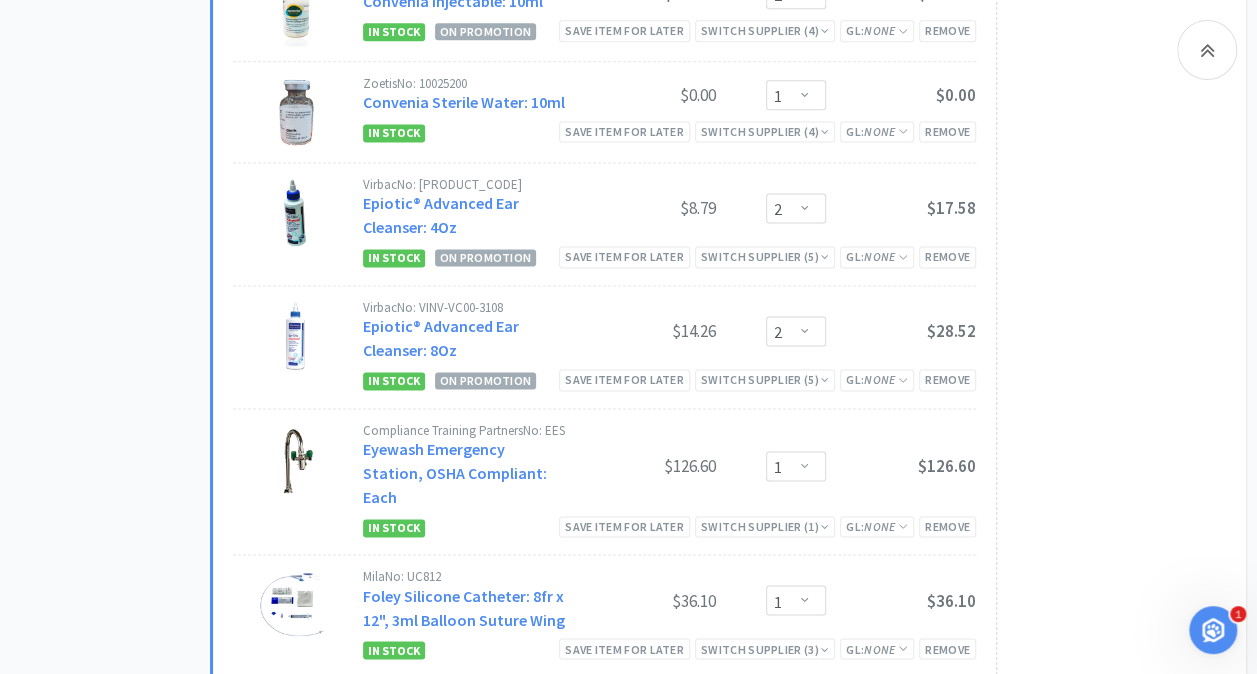 scroll, scrollTop: 0, scrollLeft: 0, axis: both 